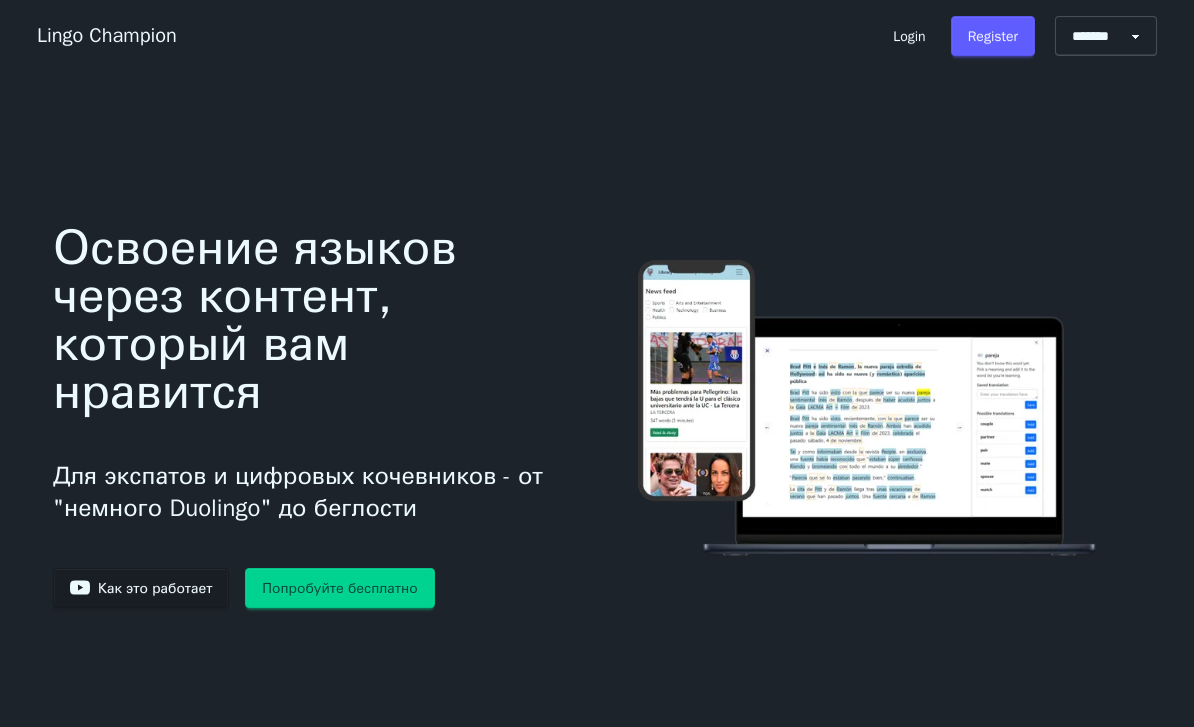 scroll, scrollTop: 0, scrollLeft: 0, axis: both 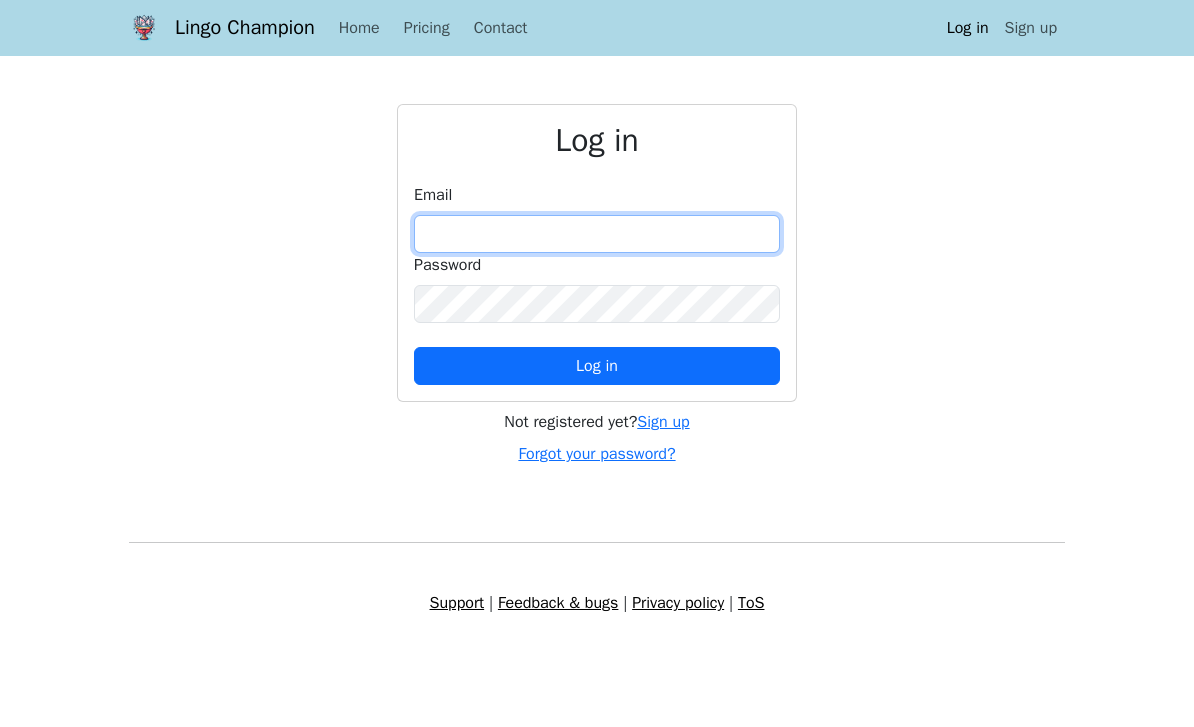 click at bounding box center (597, 234) 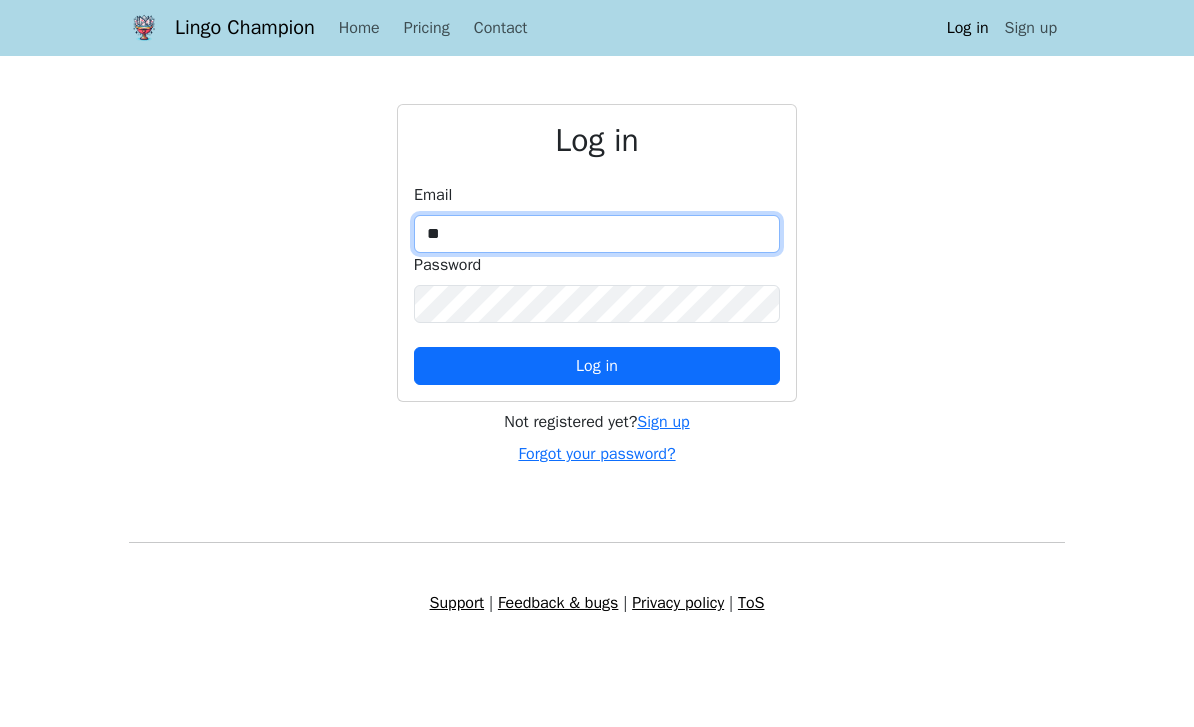 type on "*" 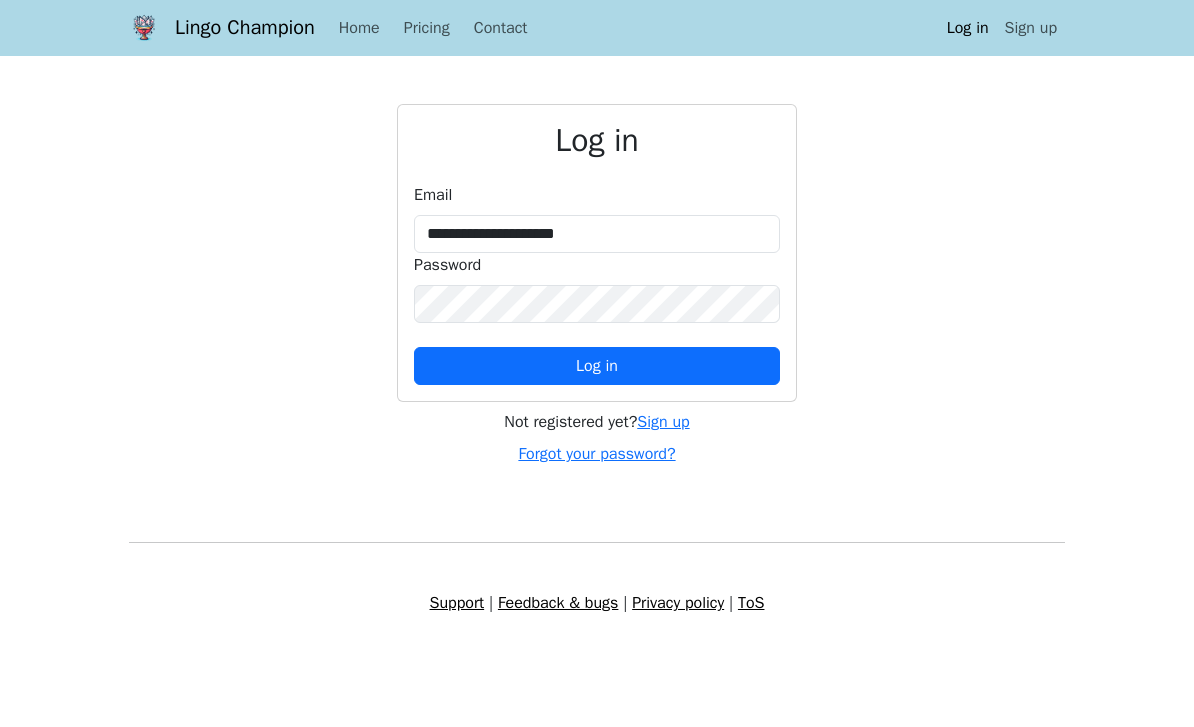 click on "Log in" at bounding box center (597, 366) 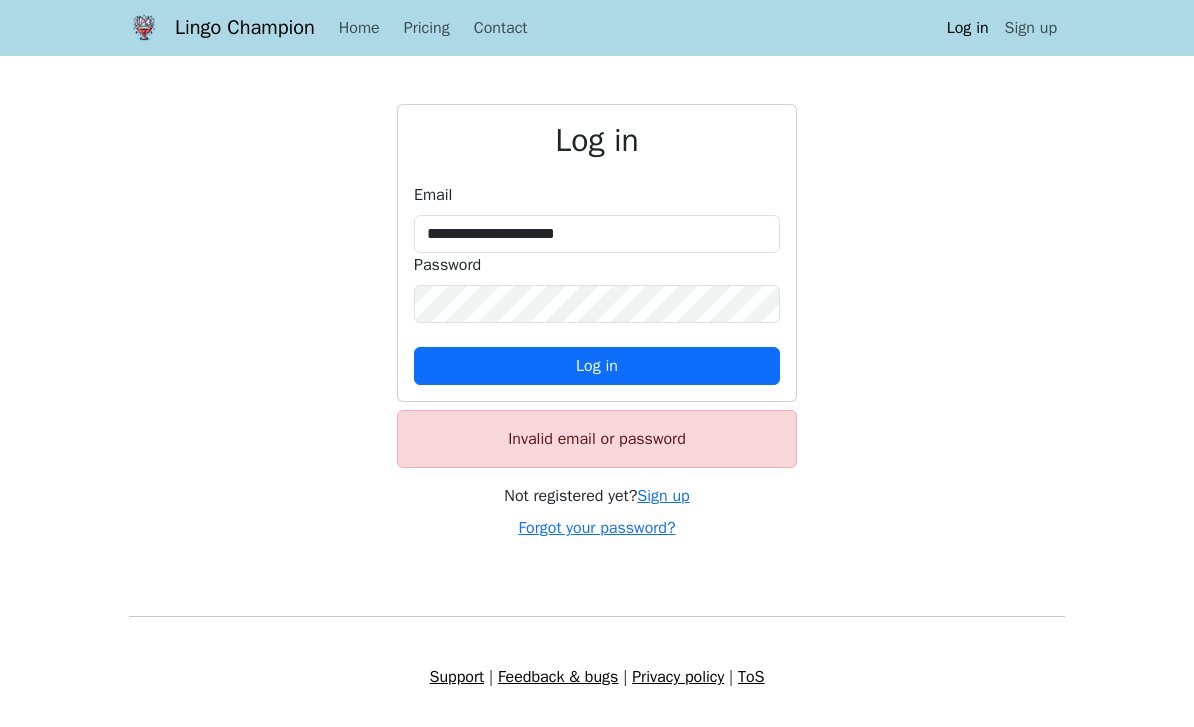click on "Log in" at bounding box center [597, 366] 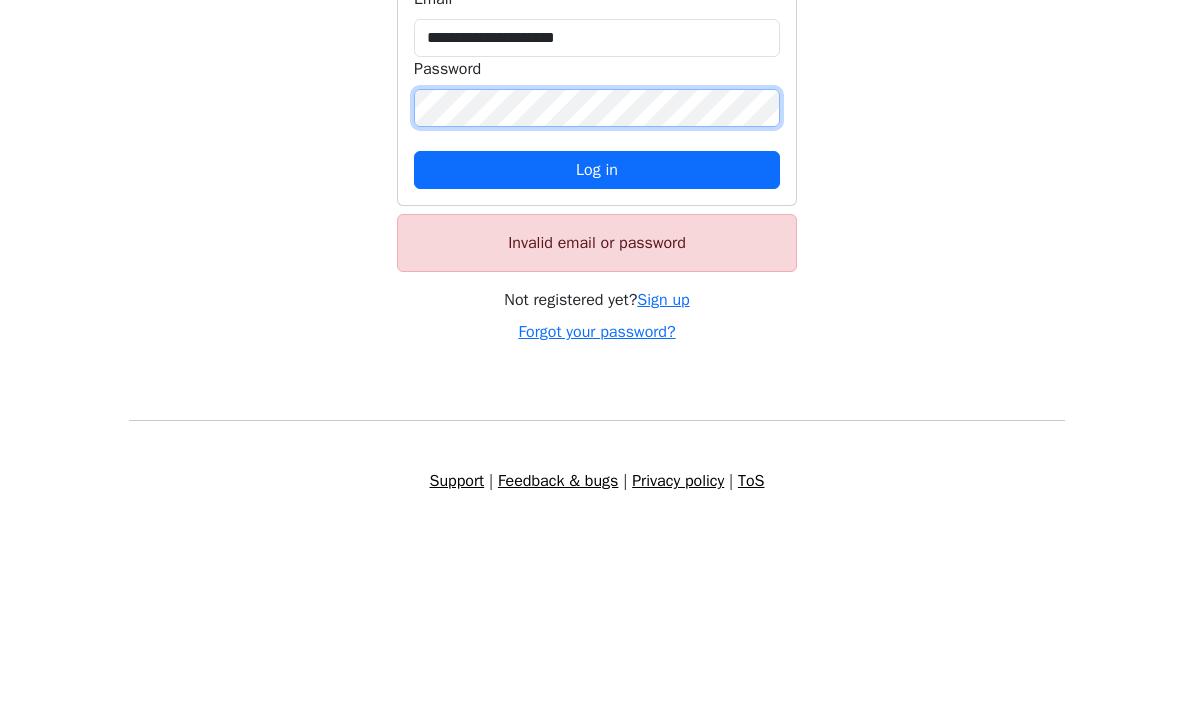 click on "Log in" at bounding box center (597, 366) 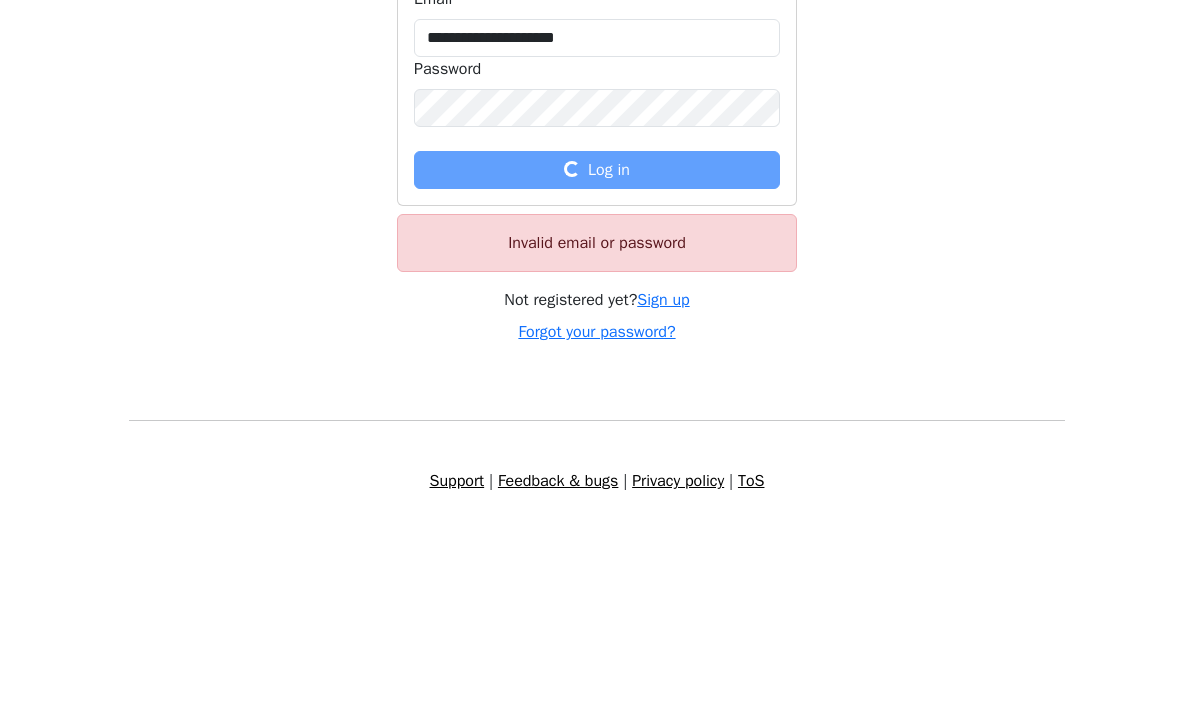 scroll, scrollTop: 10, scrollLeft: 0, axis: vertical 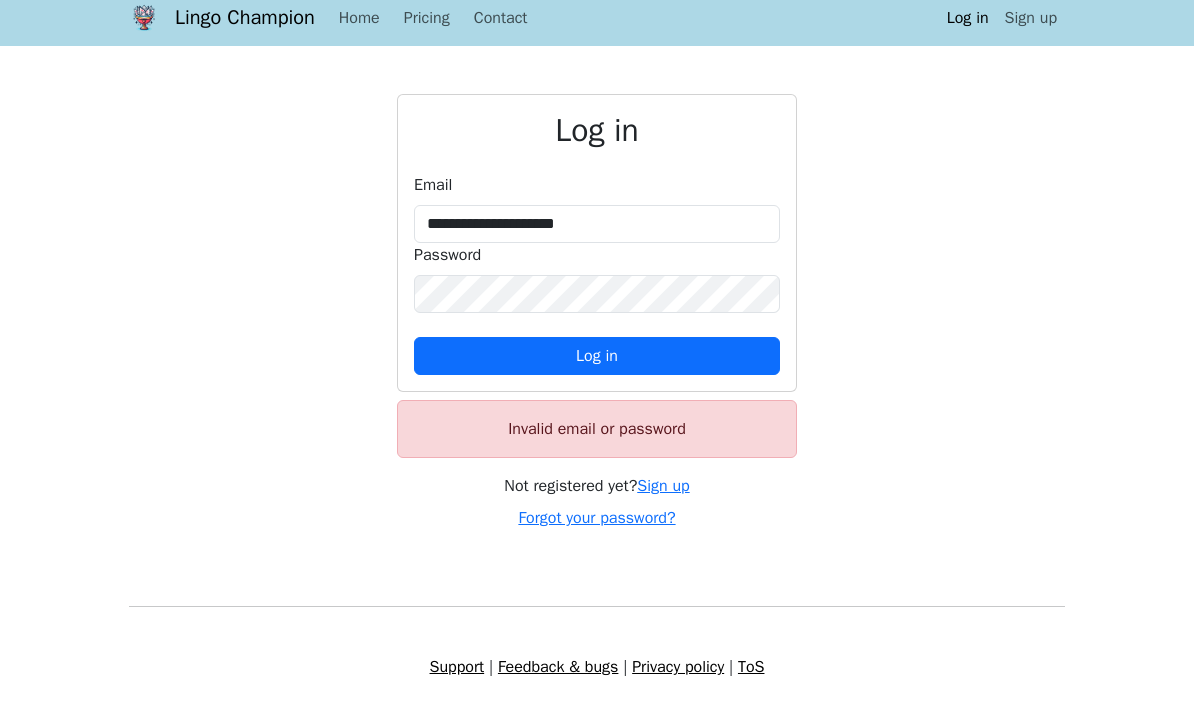 click on "Log in" at bounding box center (597, 356) 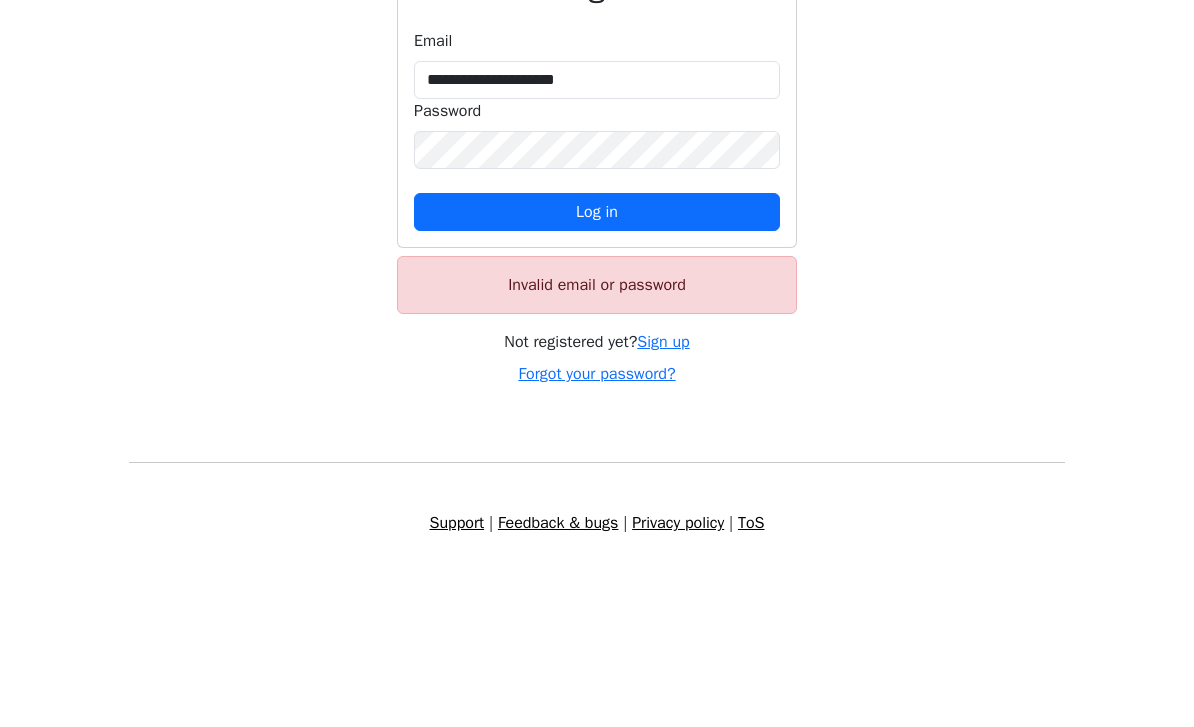 click on "Log in" at bounding box center (597, 356) 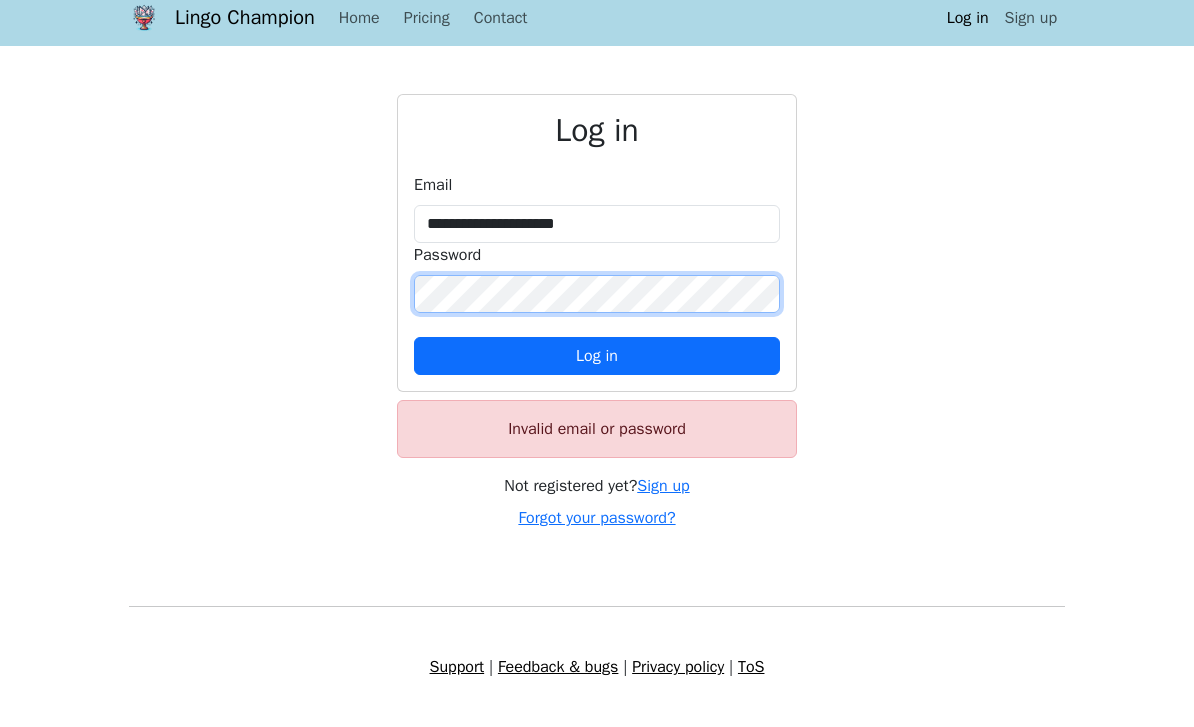 click on "Log in" at bounding box center (597, 356) 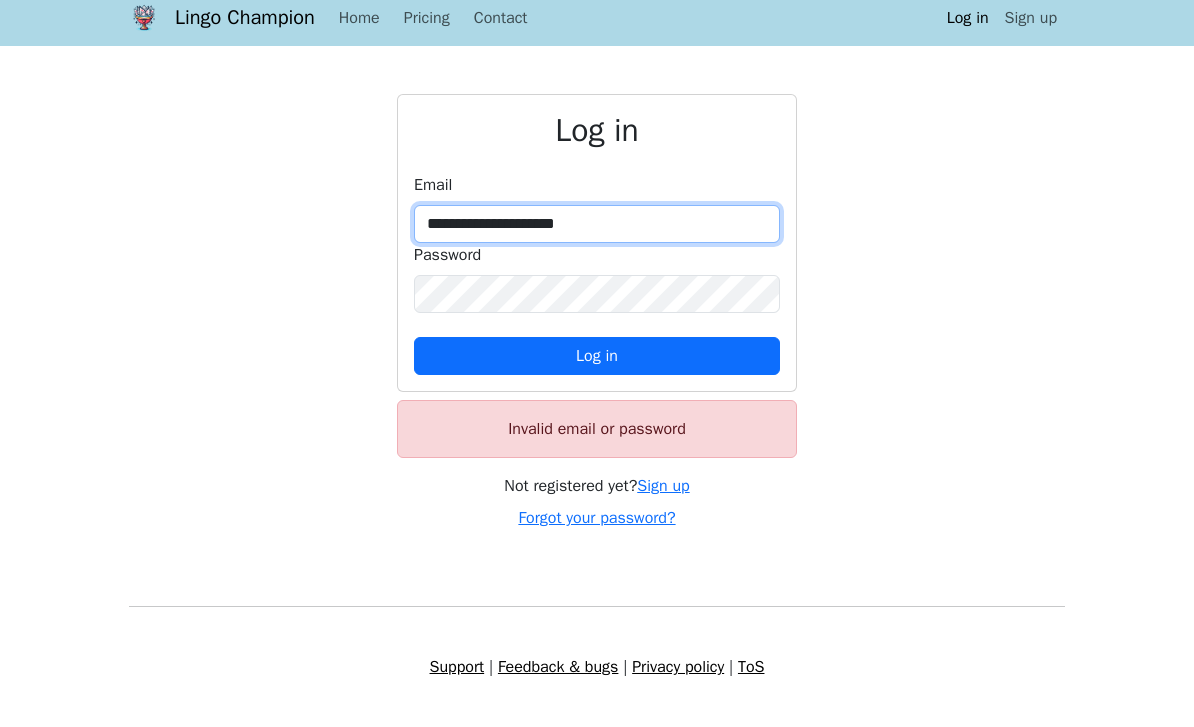 click on "**********" at bounding box center [597, 224] 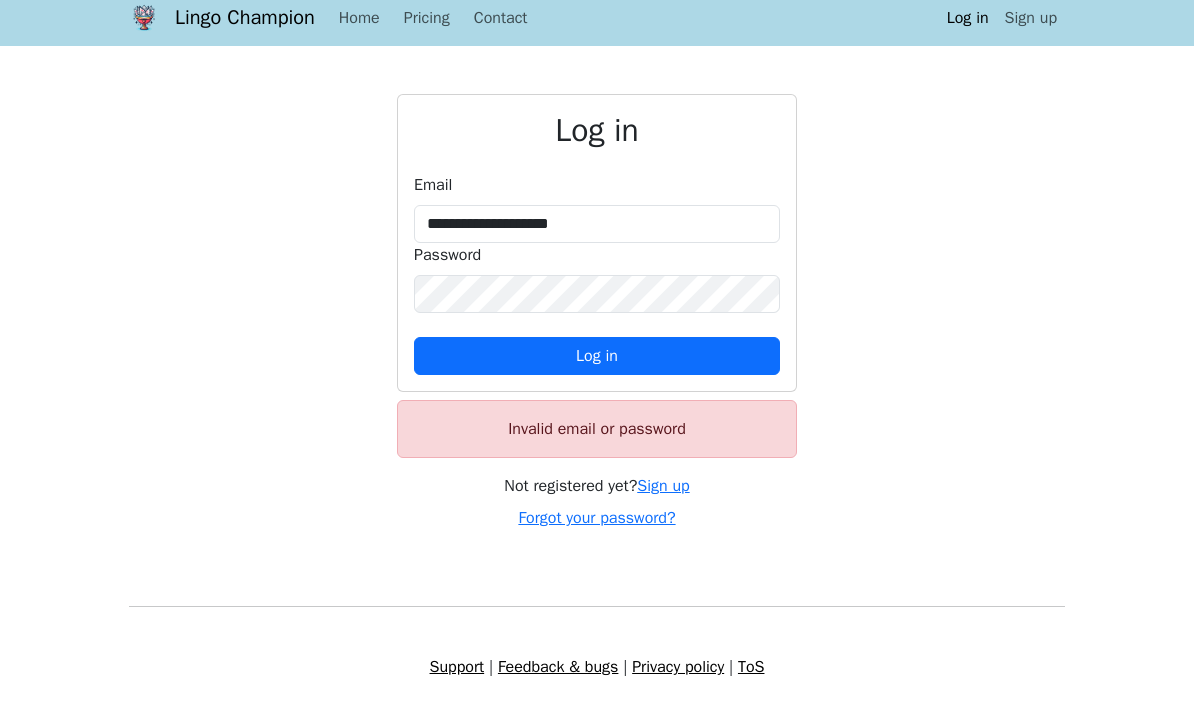 click on "Log in" at bounding box center (597, 356) 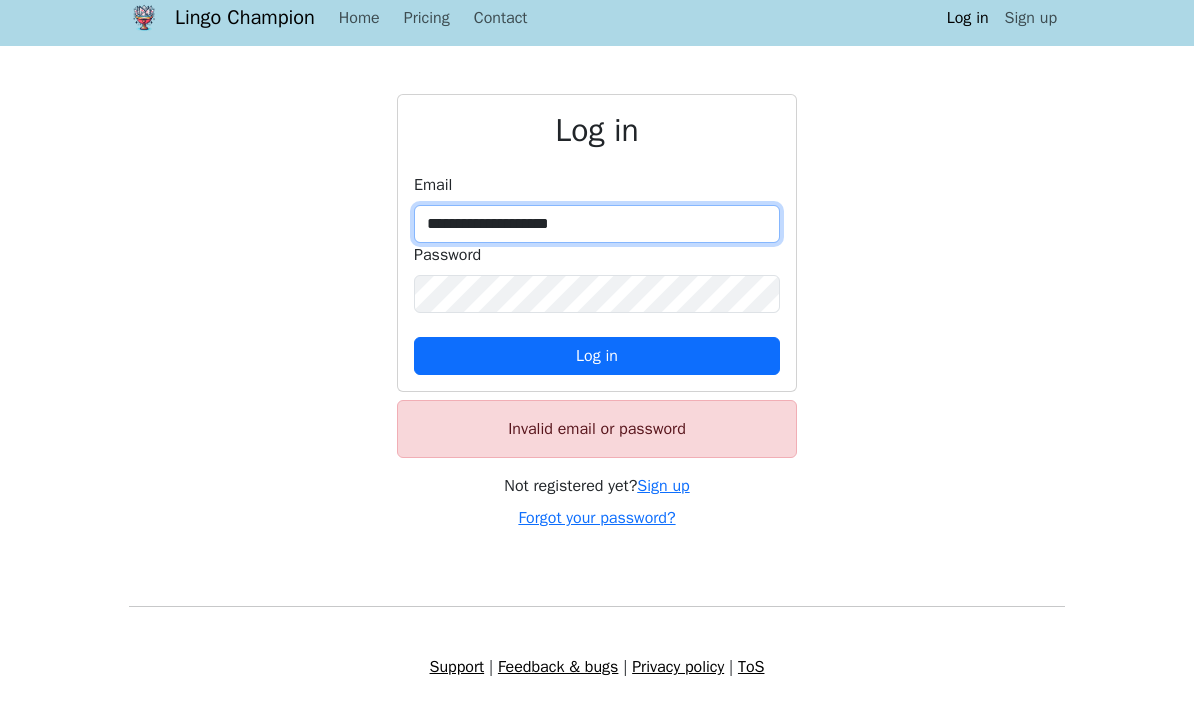 click on "Log in" at bounding box center (597, 356) 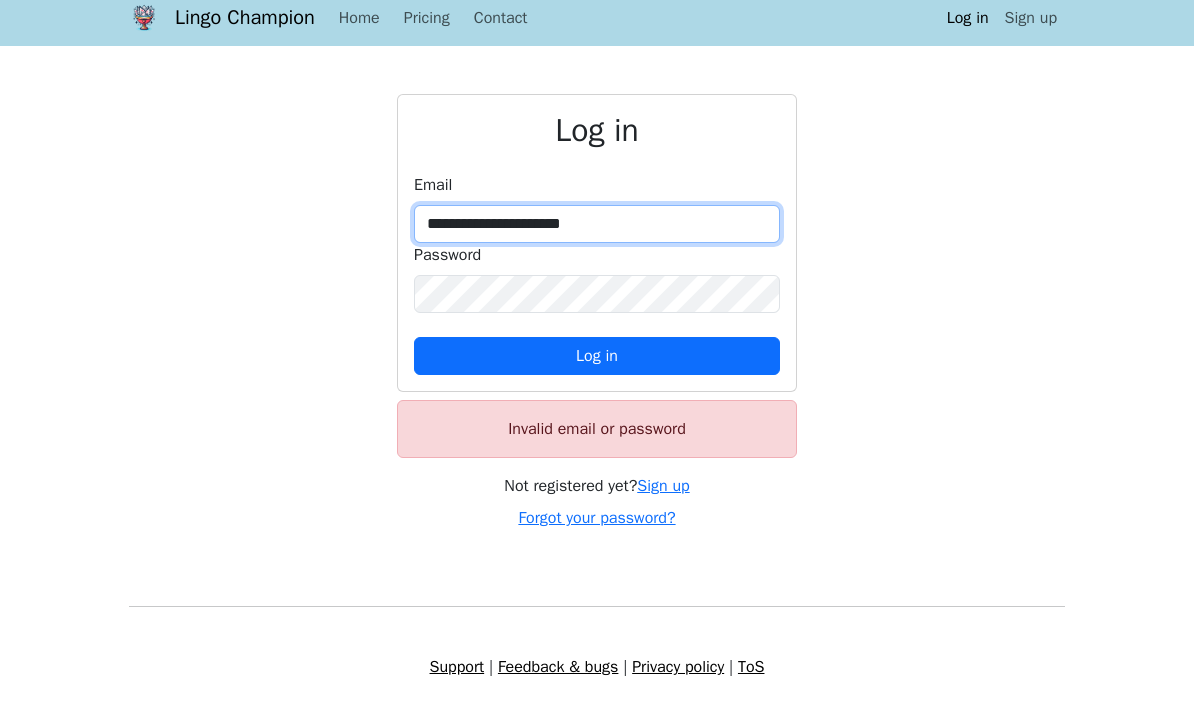 type on "**********" 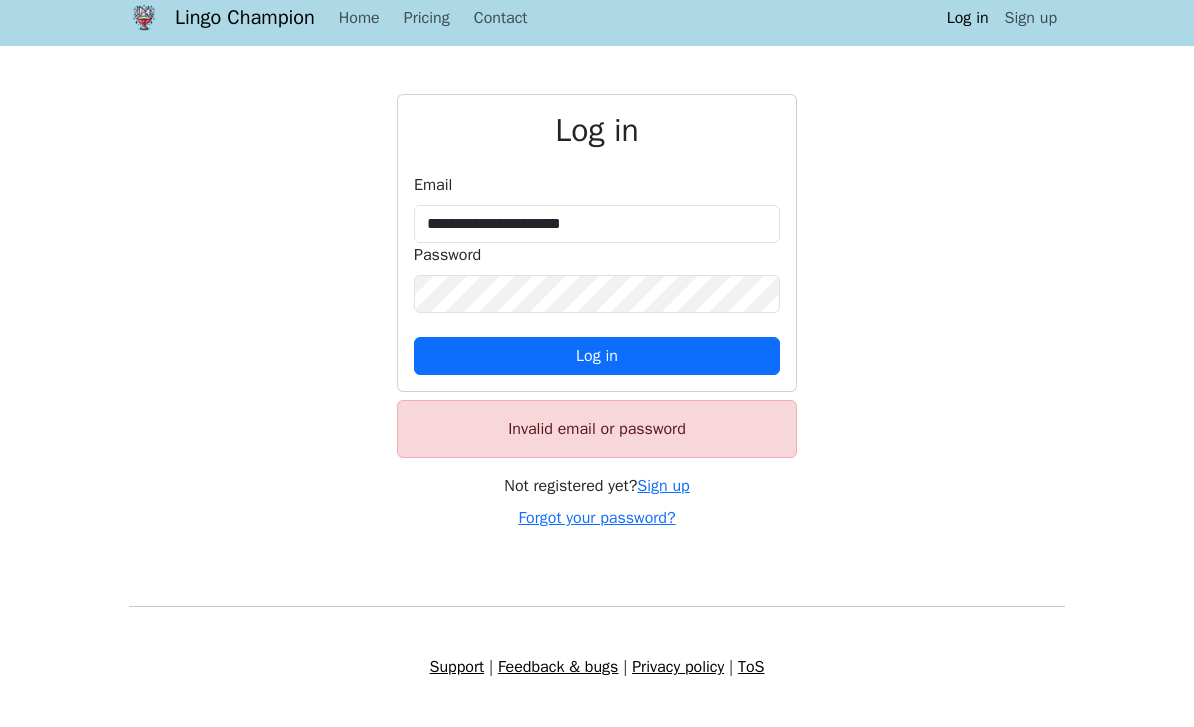 click on "Log in" at bounding box center (597, 356) 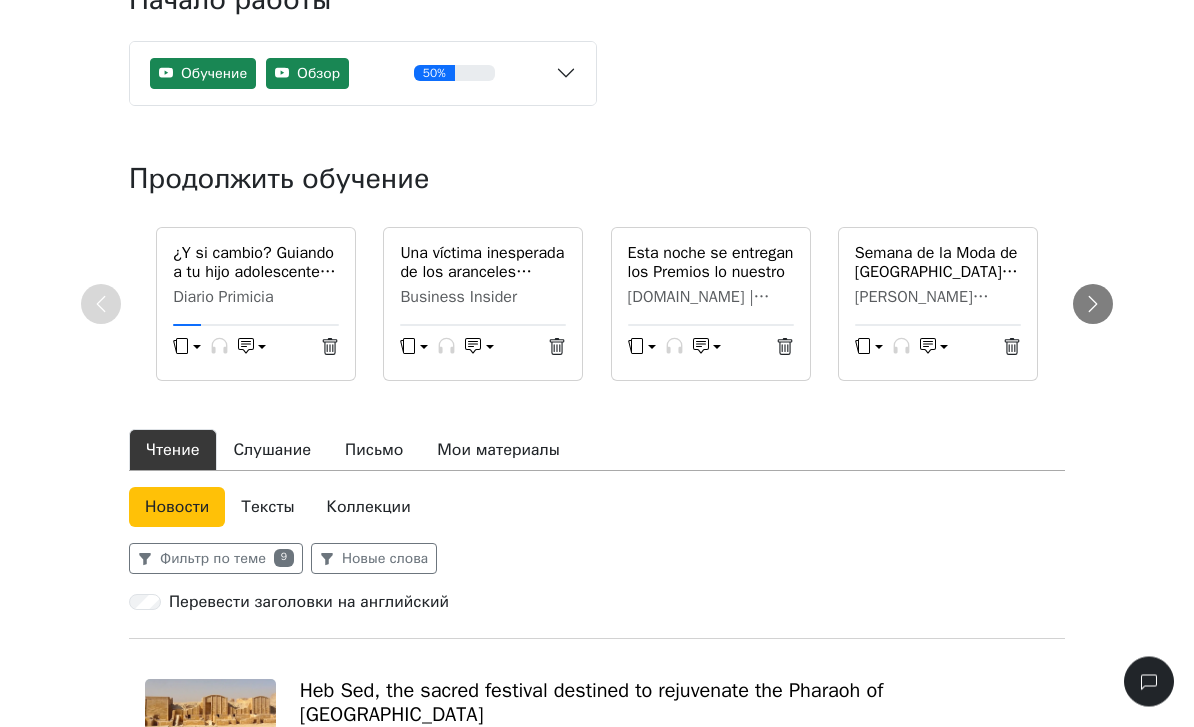 scroll, scrollTop: 0, scrollLeft: 0, axis: both 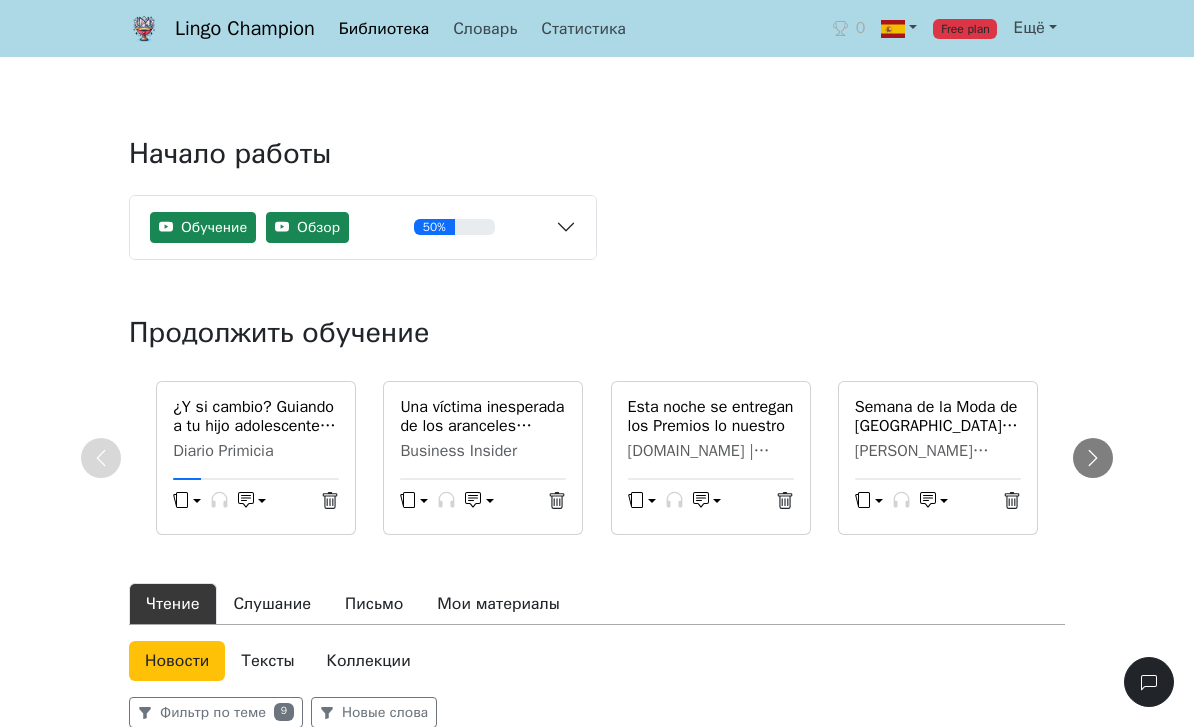 click on "Free plan" at bounding box center (965, 29) 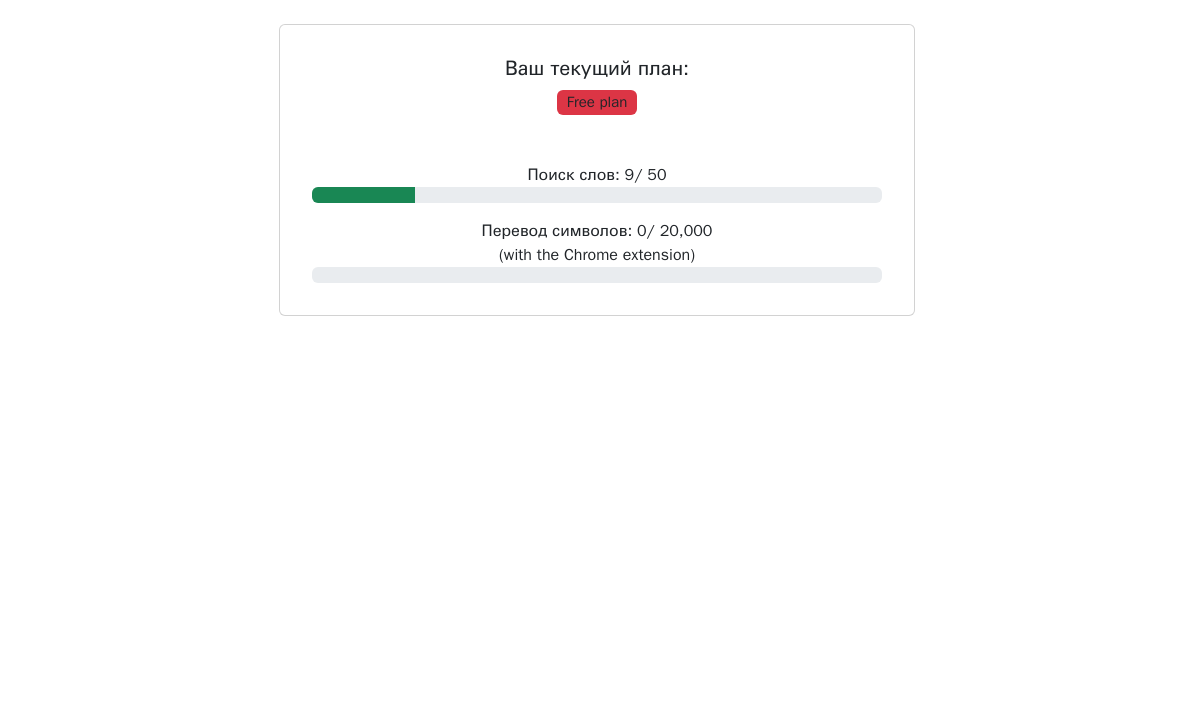 scroll, scrollTop: 258, scrollLeft: 0, axis: vertical 